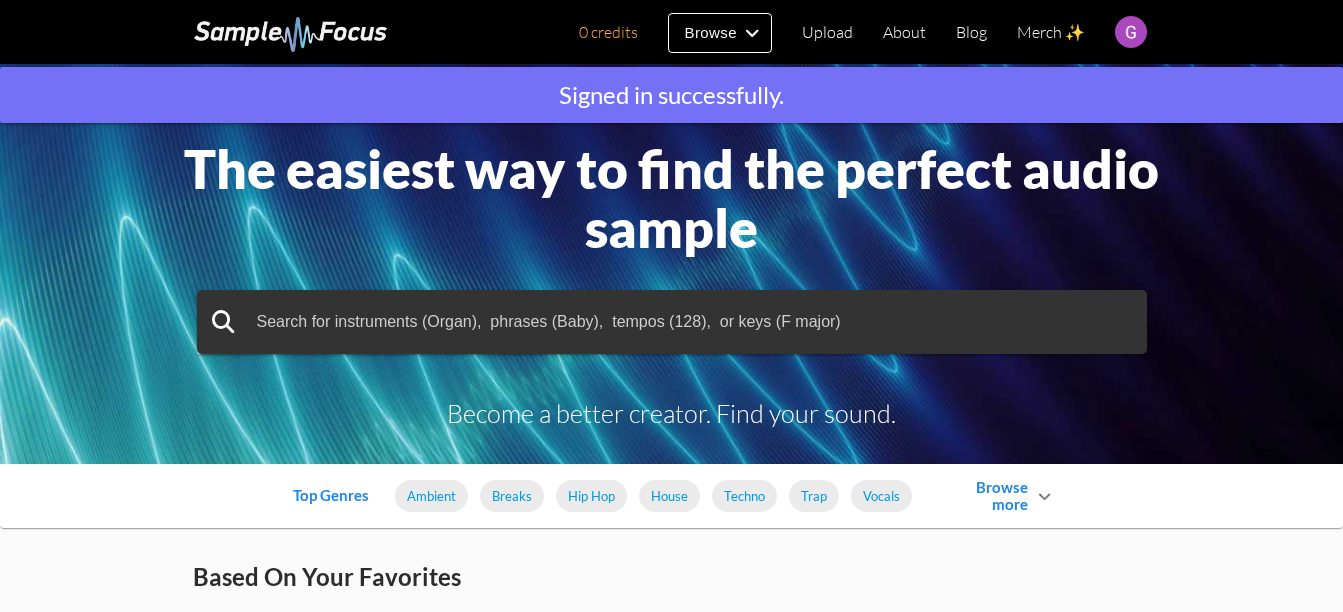 scroll, scrollTop: 0, scrollLeft: 0, axis: both 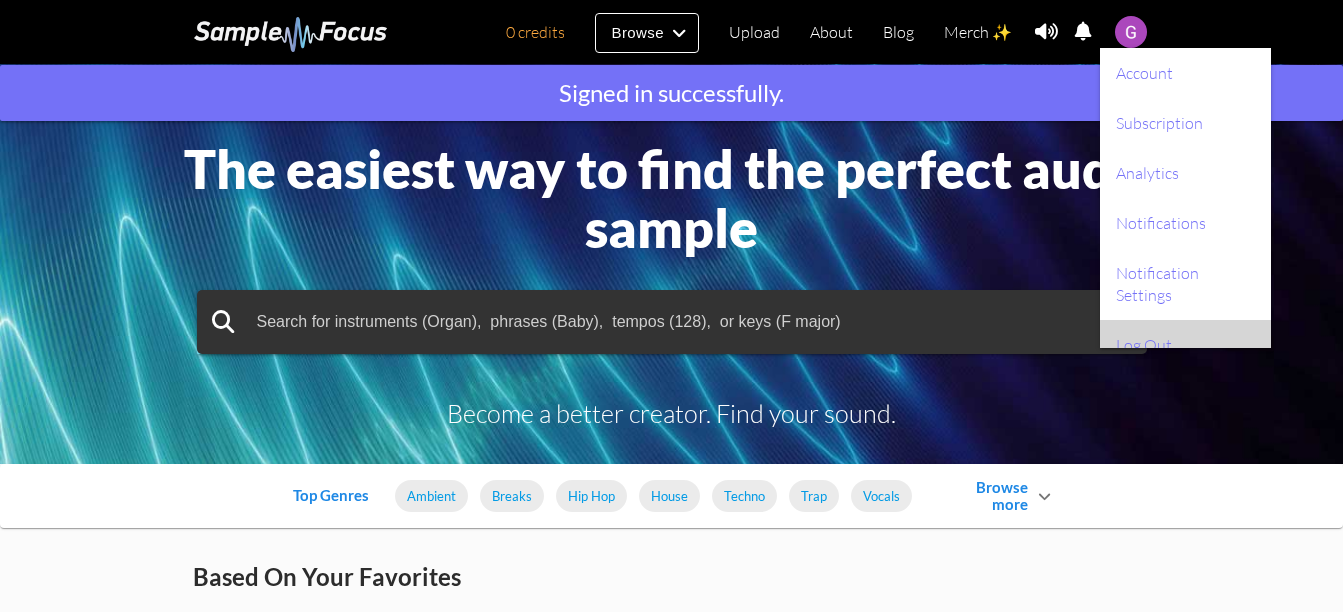 click on "Log Out" at bounding box center [1185, 345] 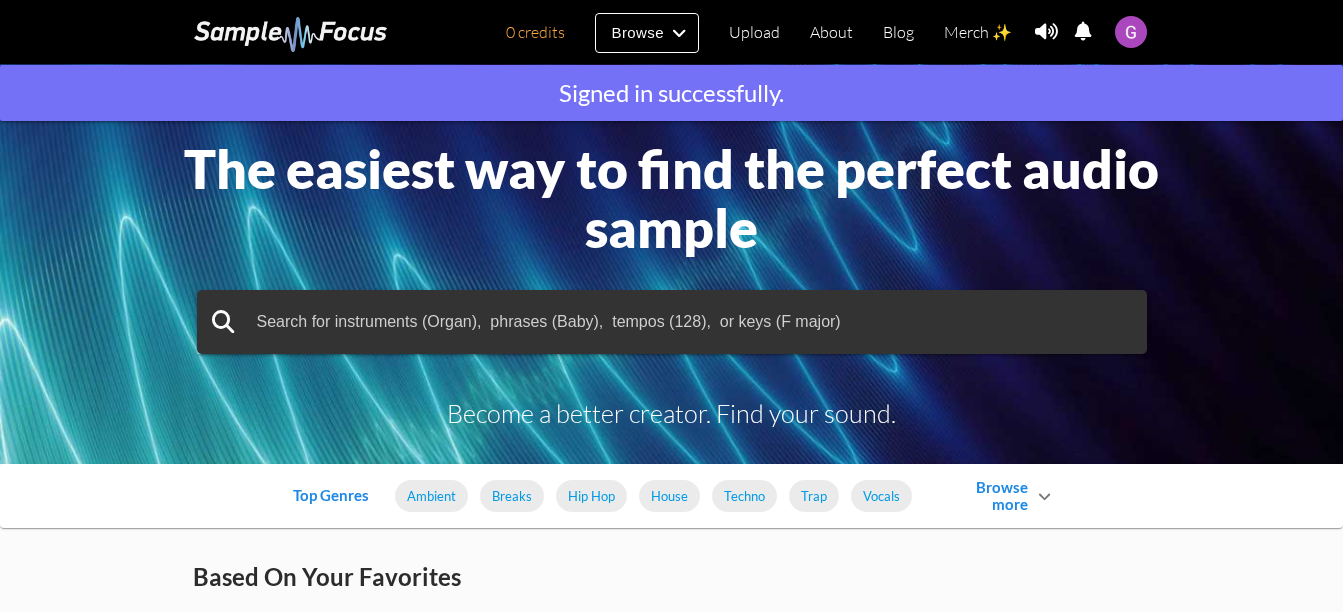 click at bounding box center (1131, 32) 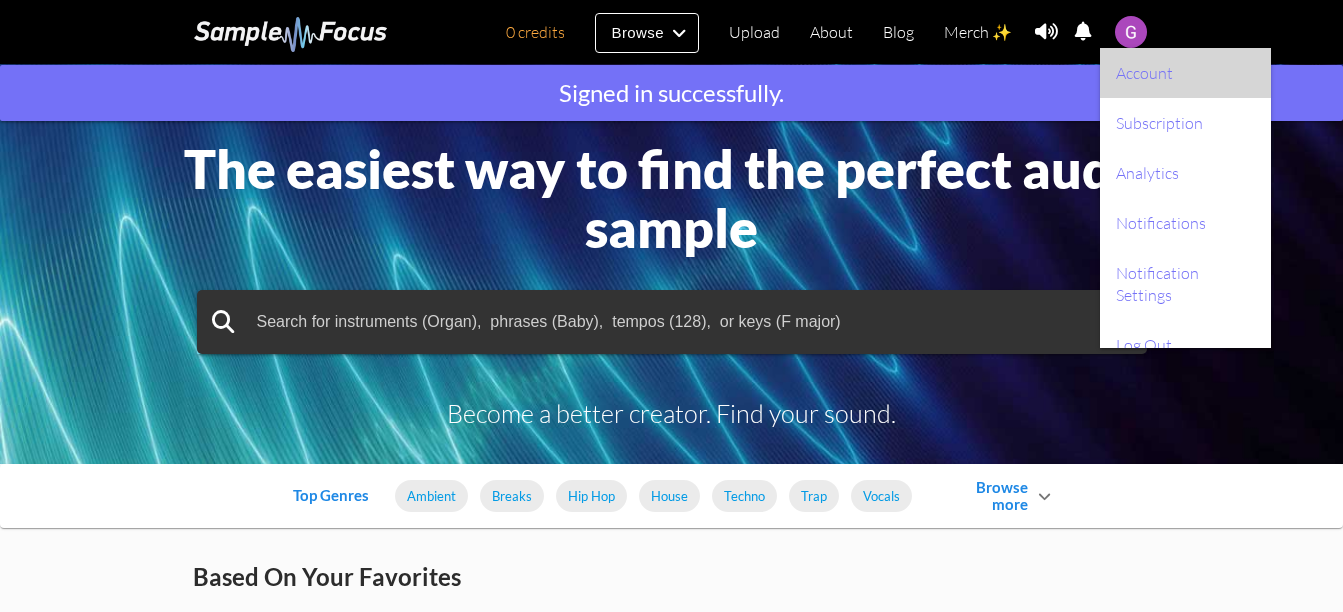 click on "Account" at bounding box center [1185, 73] 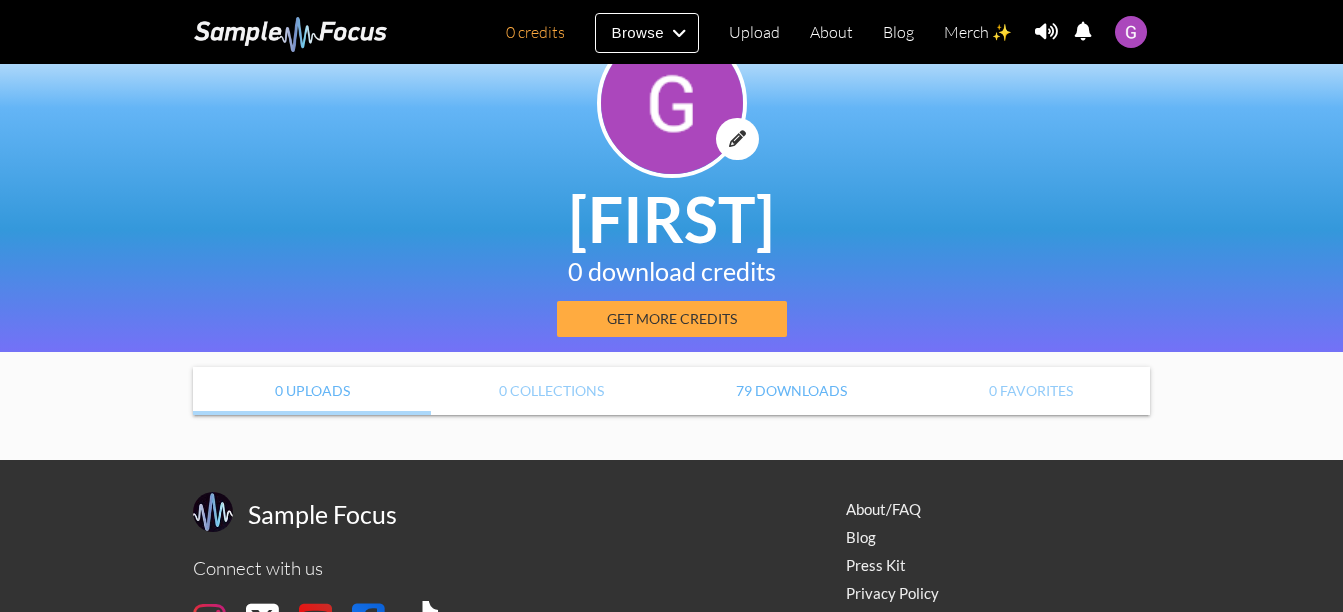 scroll, scrollTop: 100, scrollLeft: 0, axis: vertical 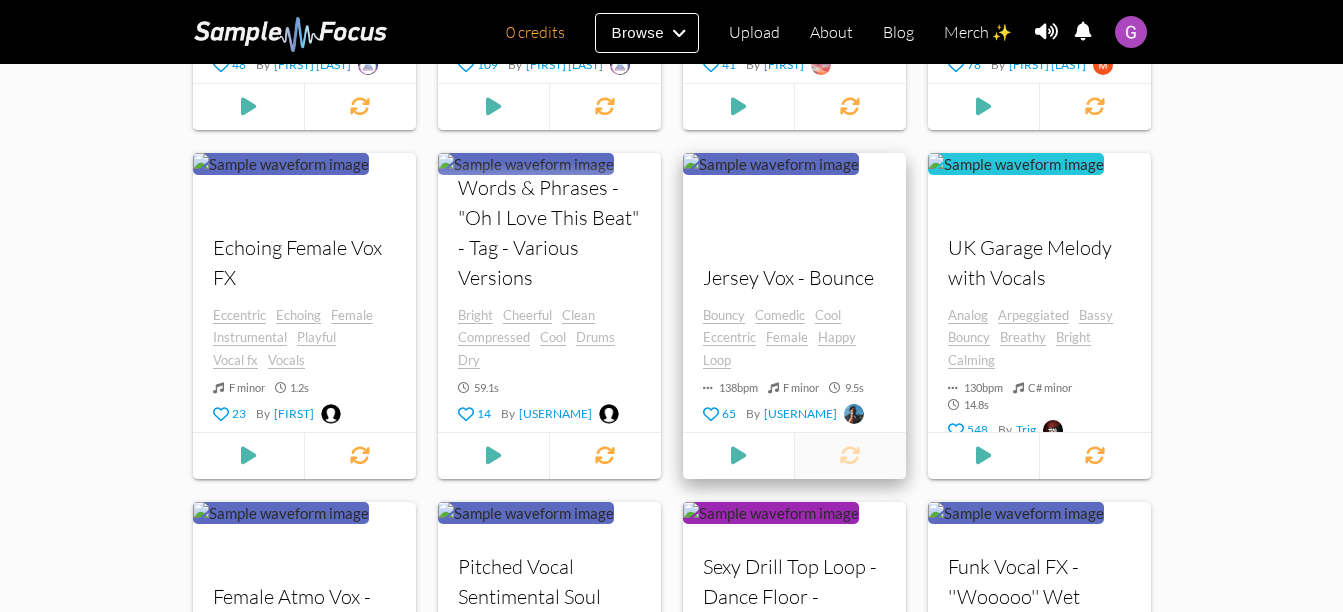 drag, startPoint x: 879, startPoint y: 458, endPoint x: 868, endPoint y: 458, distance: 11 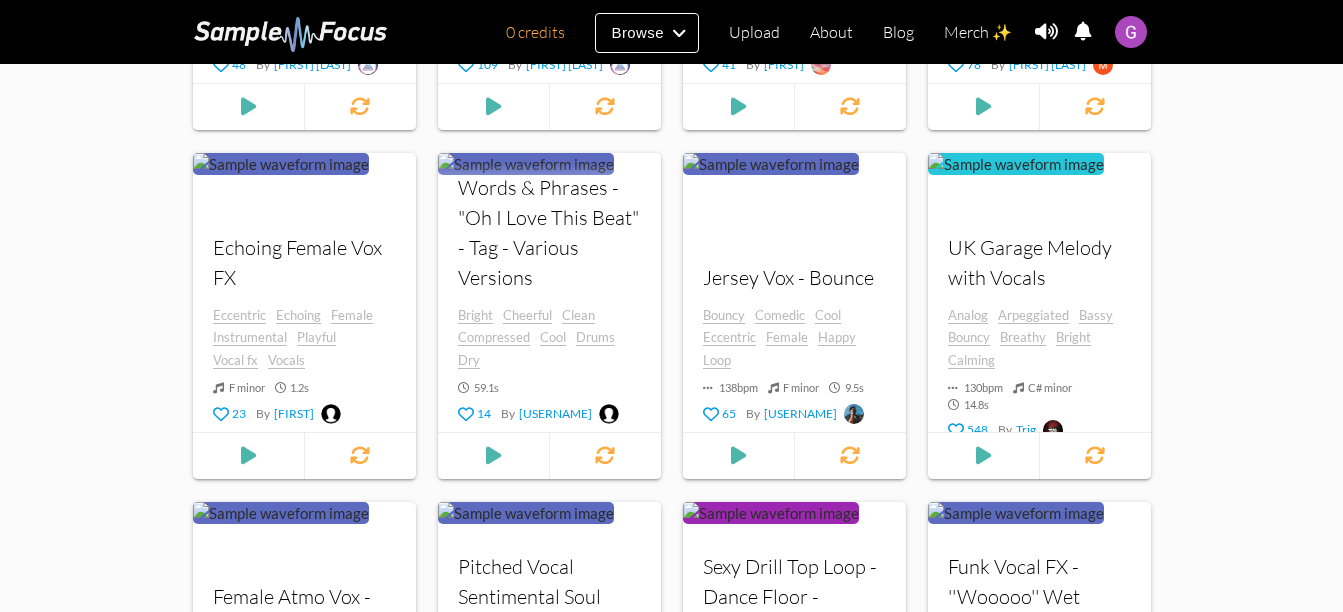 click on "By [FIRST] [LAST] By [FIRST] [LAST] By [ID]" at bounding box center (671, 490) 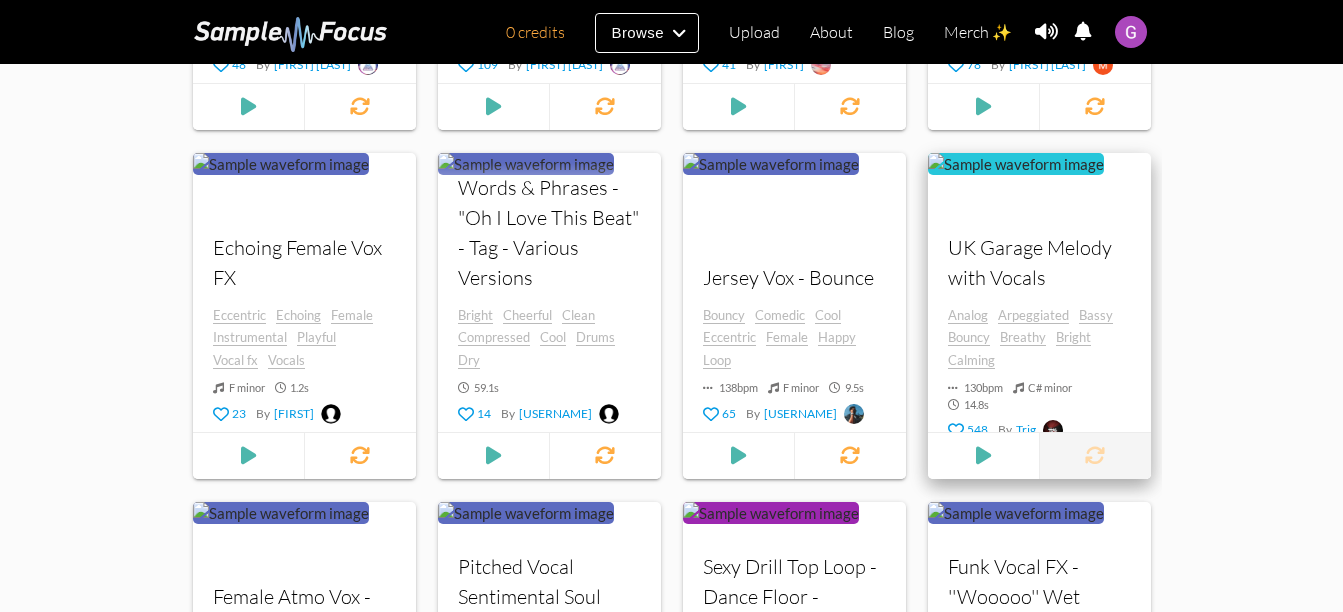 click at bounding box center (1094, 455) 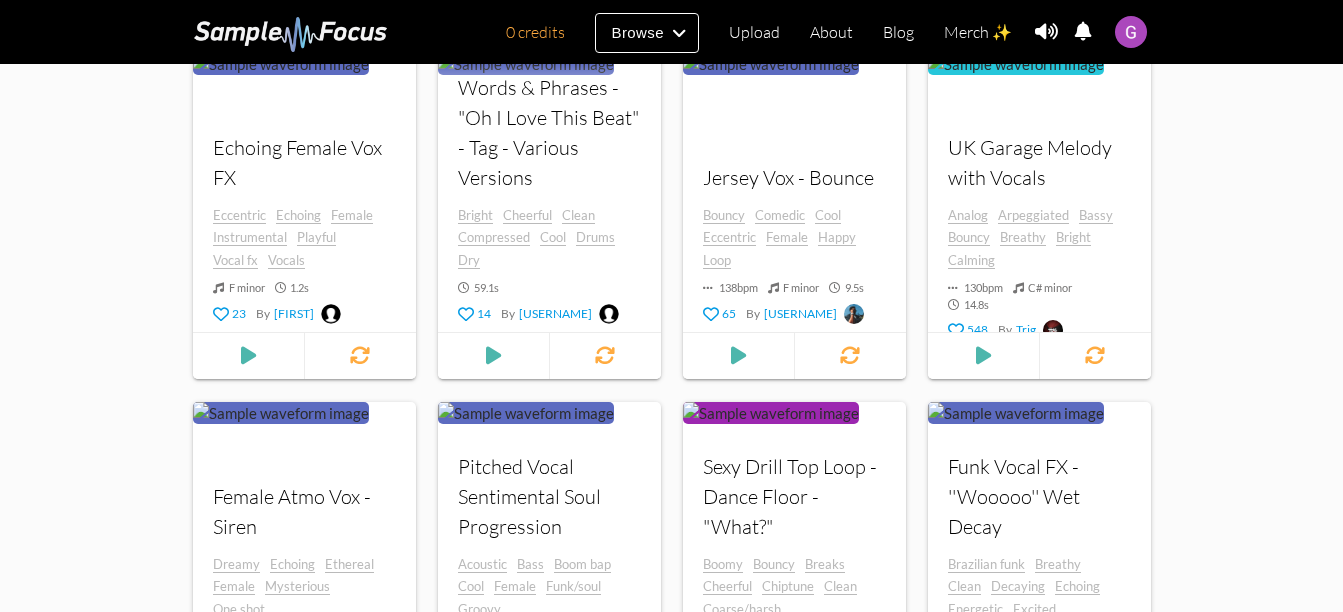 scroll, scrollTop: 1000, scrollLeft: 0, axis: vertical 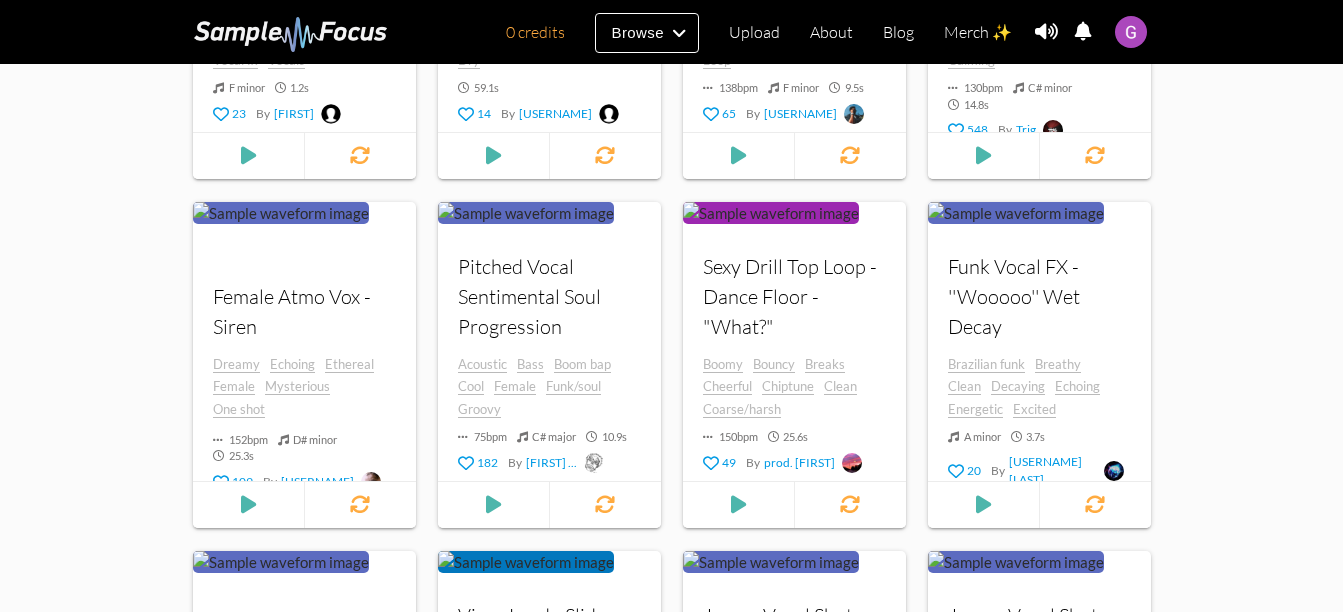 click on "By [FIRST] [LAST] By [FIRST] [LAST] By [ID]" at bounding box center [671, 190] 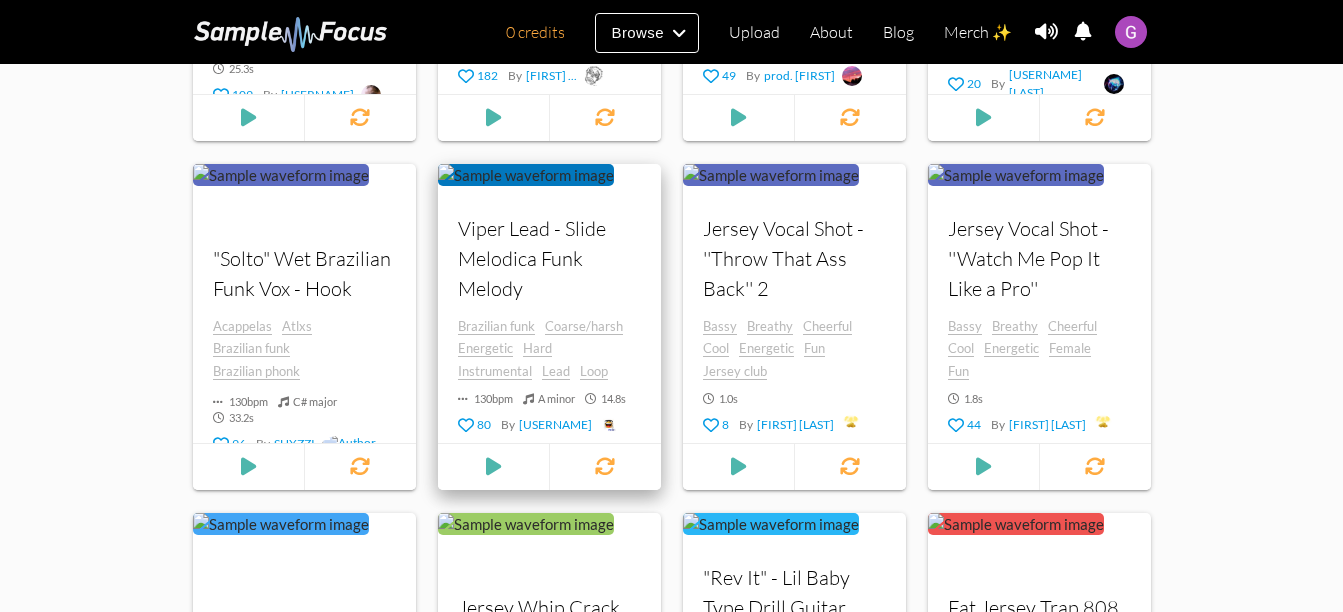 scroll, scrollTop: 1400, scrollLeft: 0, axis: vertical 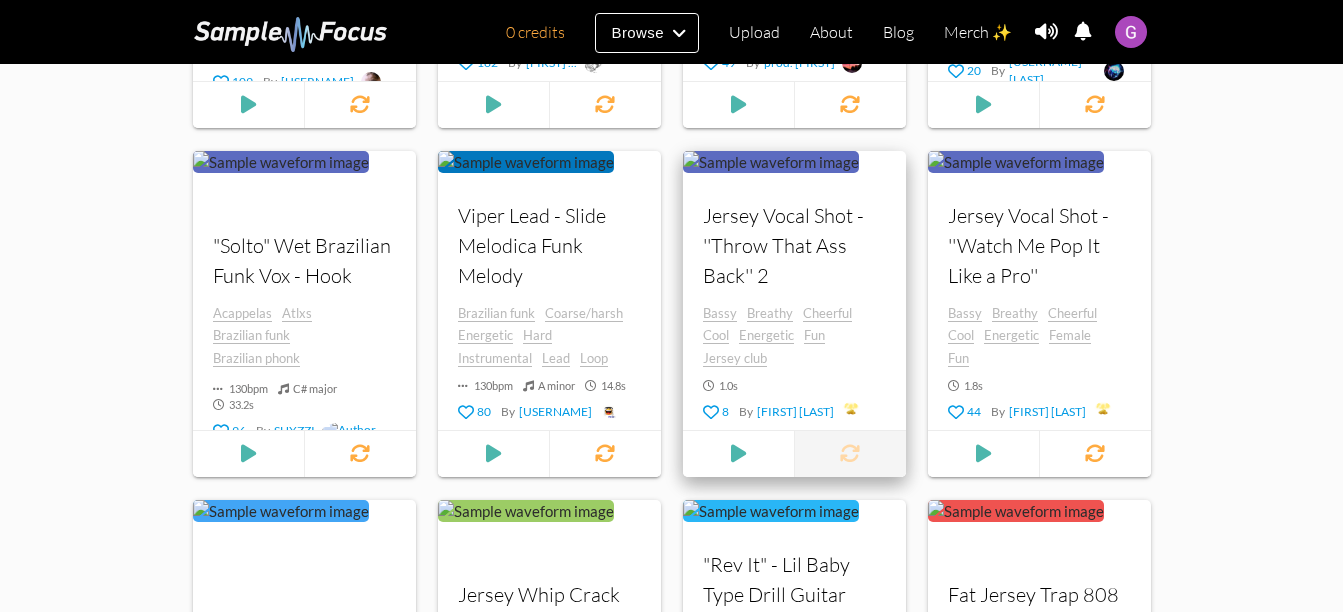 click at bounding box center [850, 453] 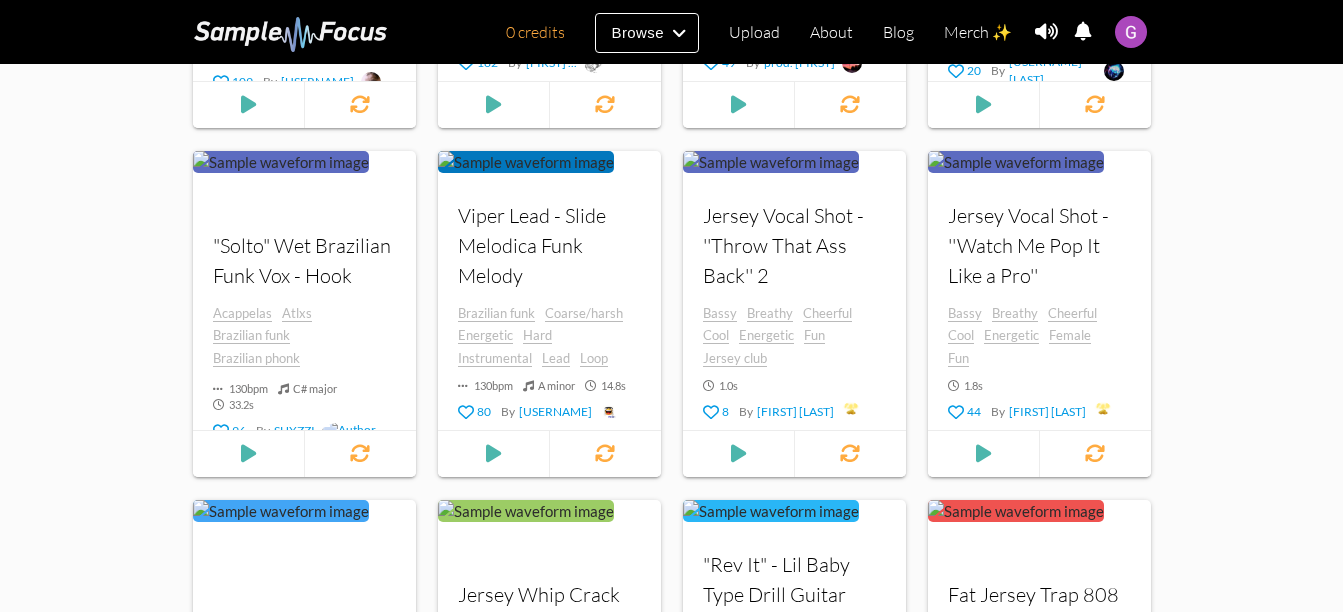 click on "By [FIRST] [LAST] By [FIRST] [LAST] By [ID]" at bounding box center (671, -210) 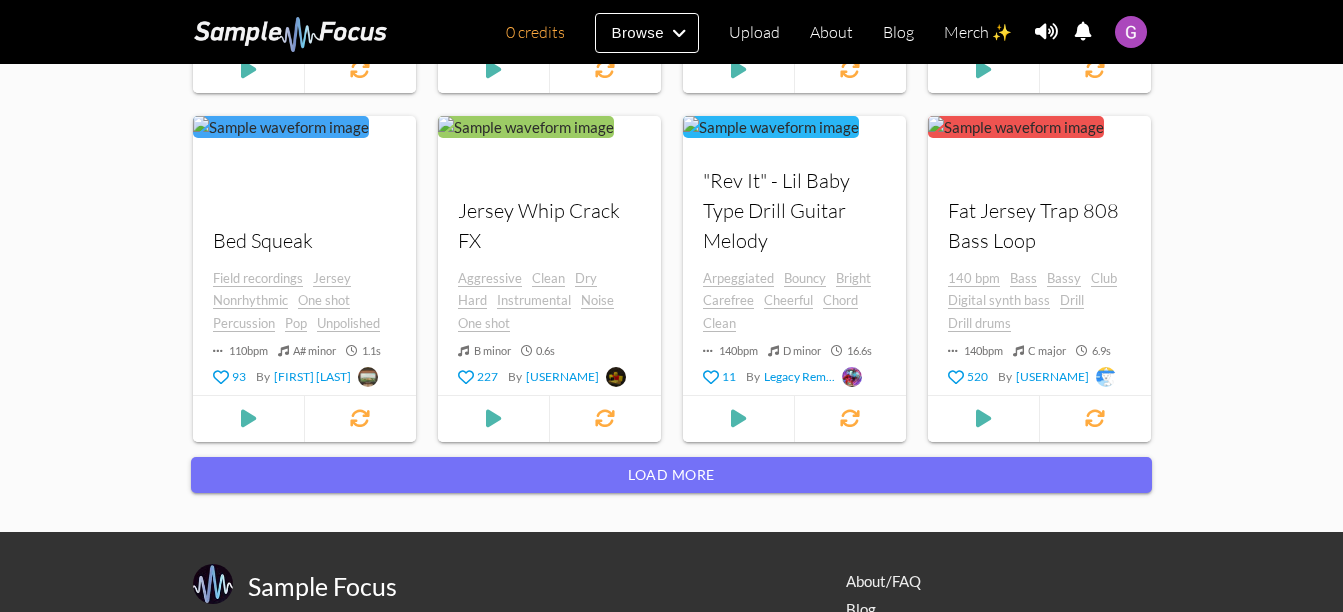 scroll, scrollTop: 1900, scrollLeft: 0, axis: vertical 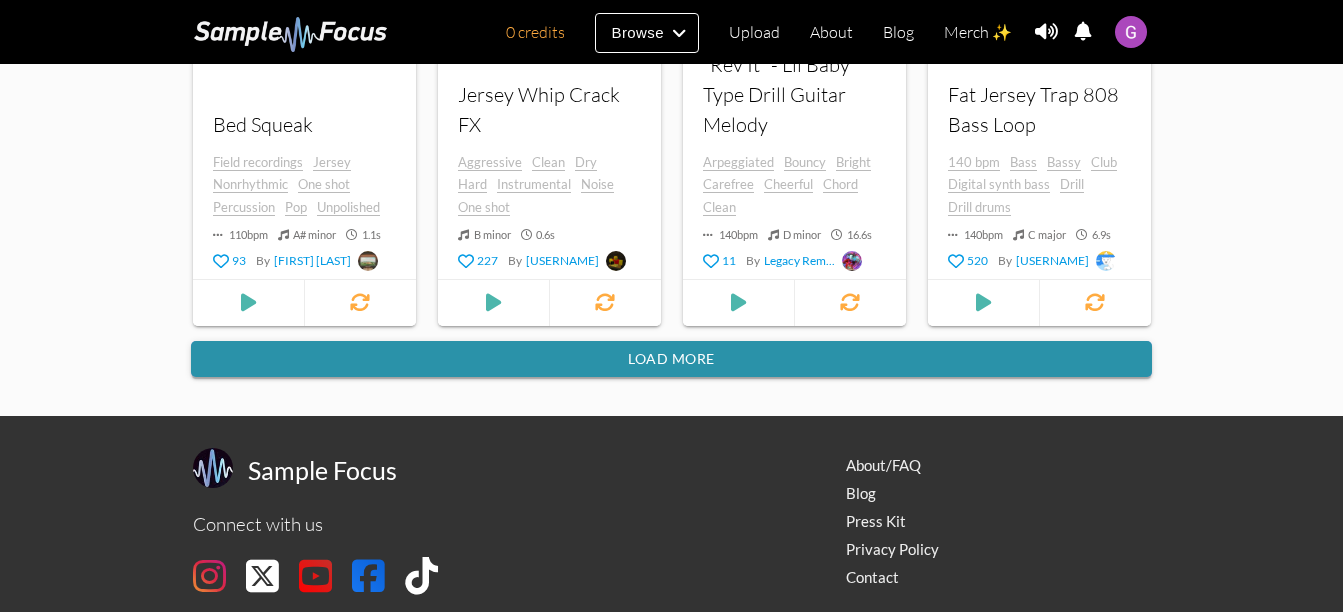 click on "Load more" at bounding box center (671, 359) 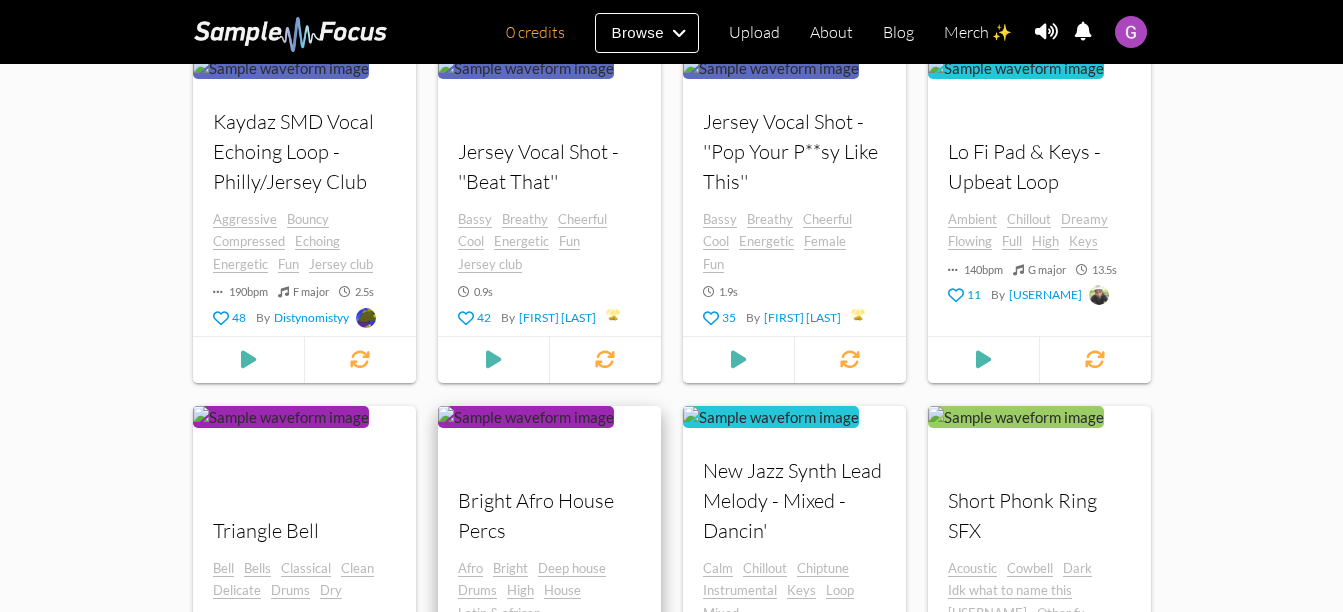 scroll, scrollTop: 2454, scrollLeft: 0, axis: vertical 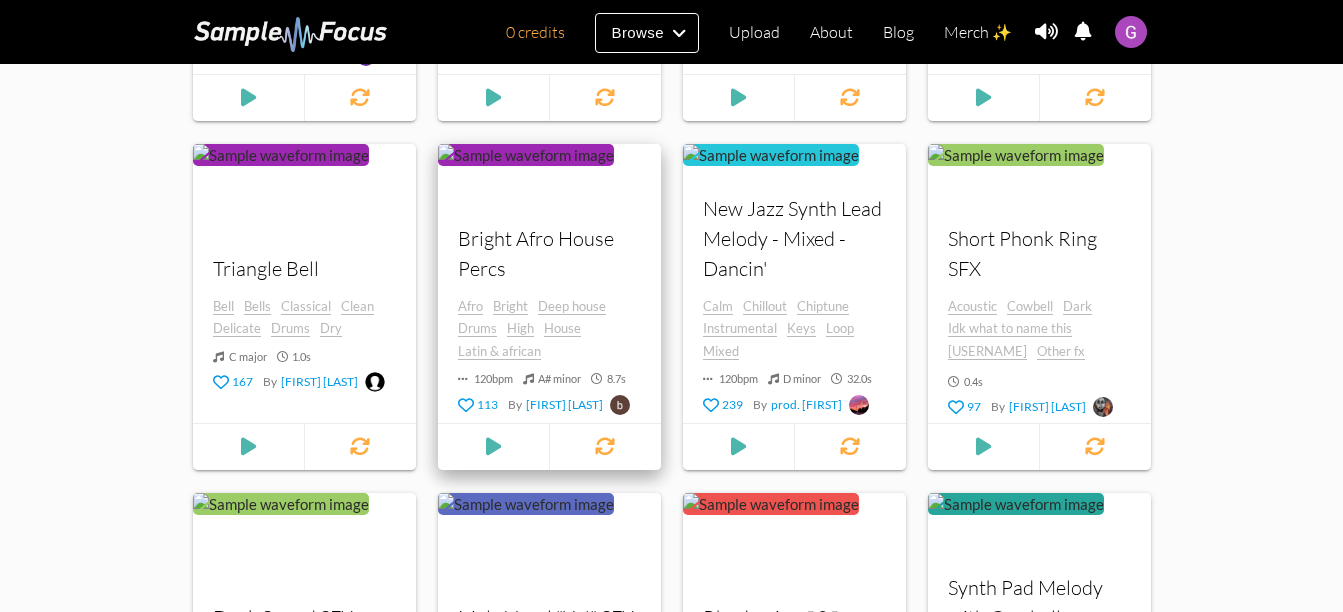 drag, startPoint x: 624, startPoint y: 431, endPoint x: 614, endPoint y: 410, distance: 23.259407 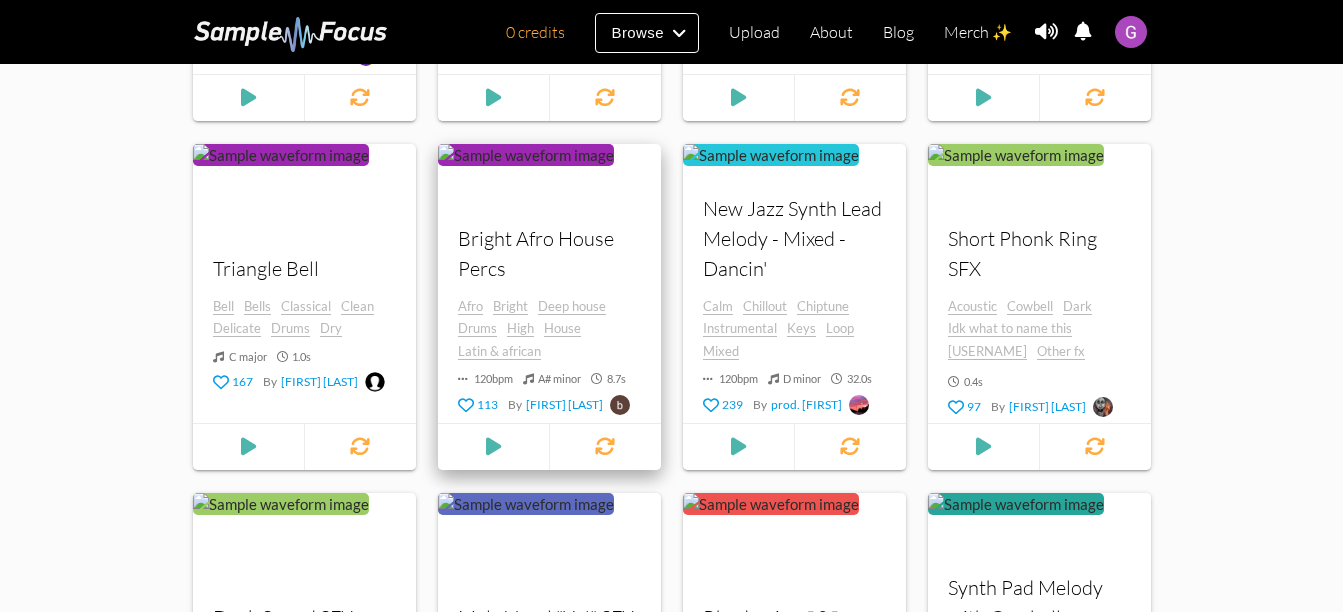click at bounding box center [604, 446] 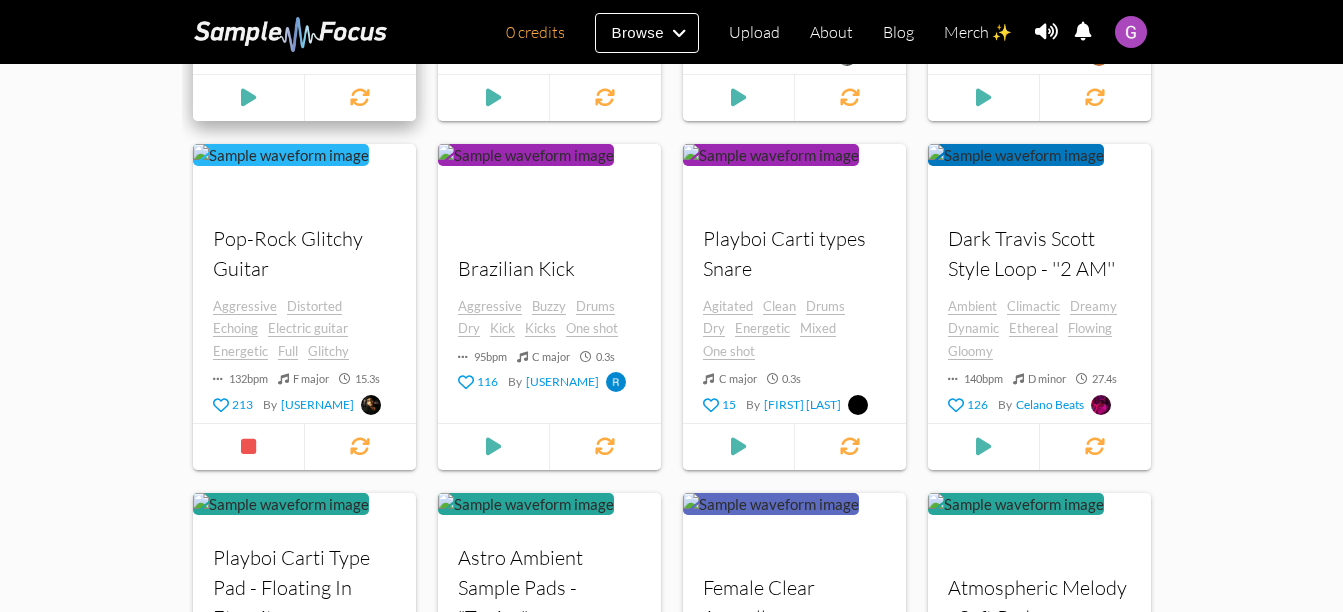 scroll, scrollTop: 3154, scrollLeft: 0, axis: vertical 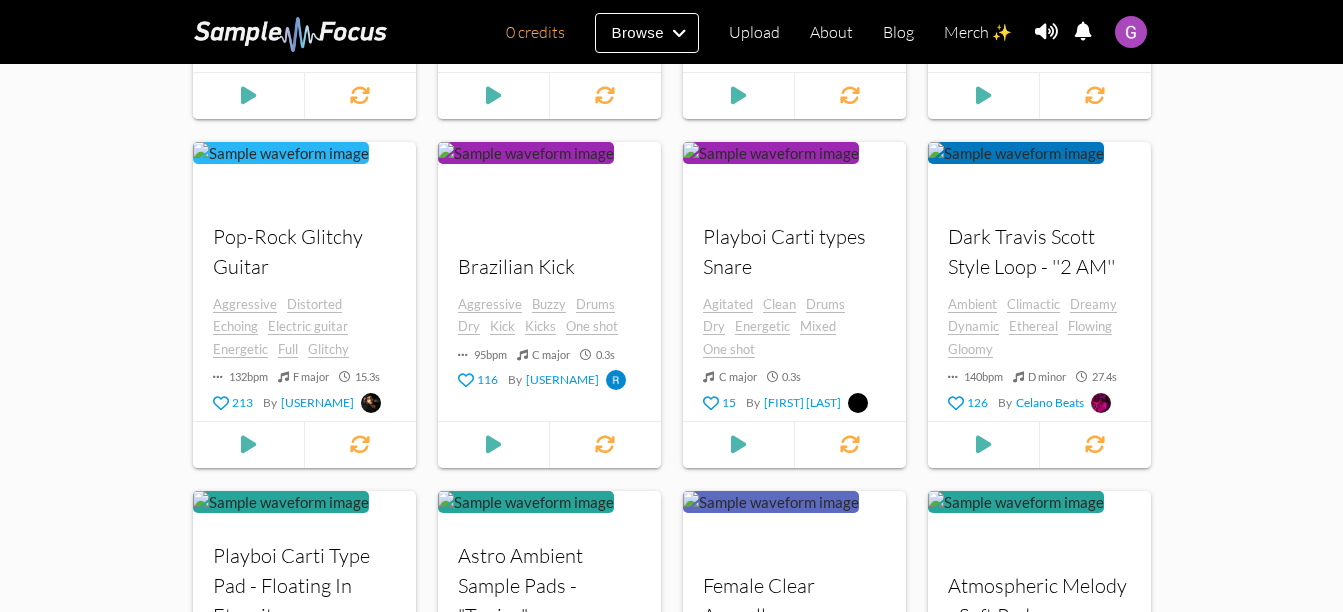 click on "By [FIRST] [LAST] By [FIRST] [LAST] By [ID]" at bounding box center [671, -1122] 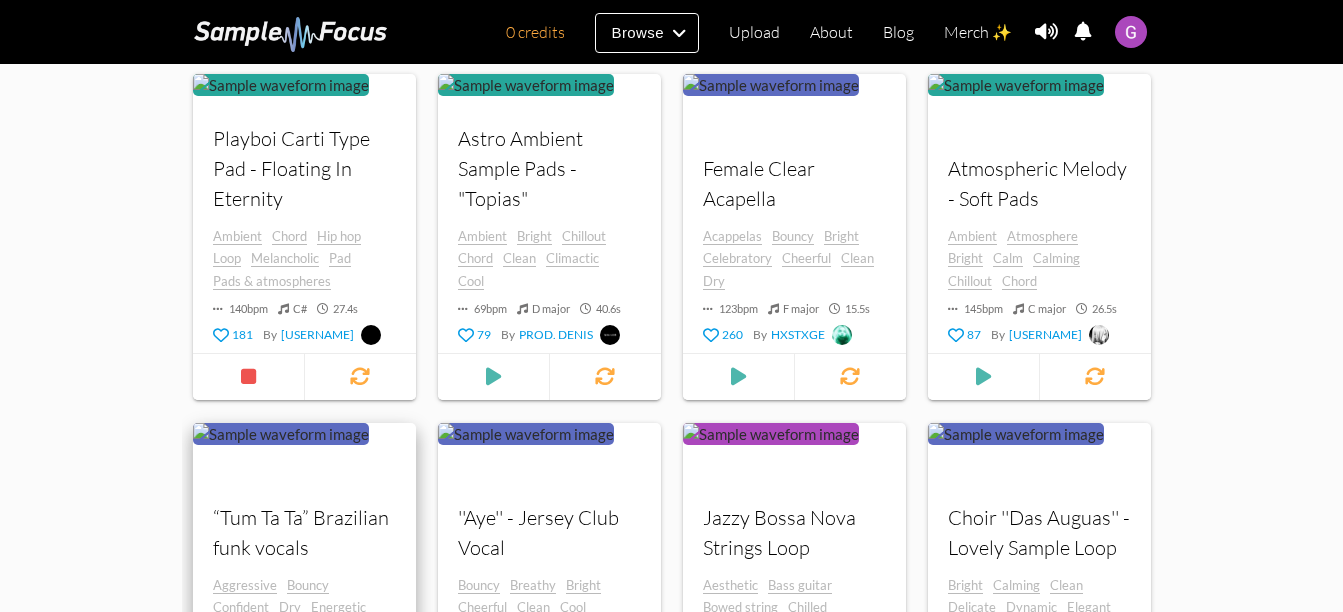 scroll, scrollTop: 3754, scrollLeft: 0, axis: vertical 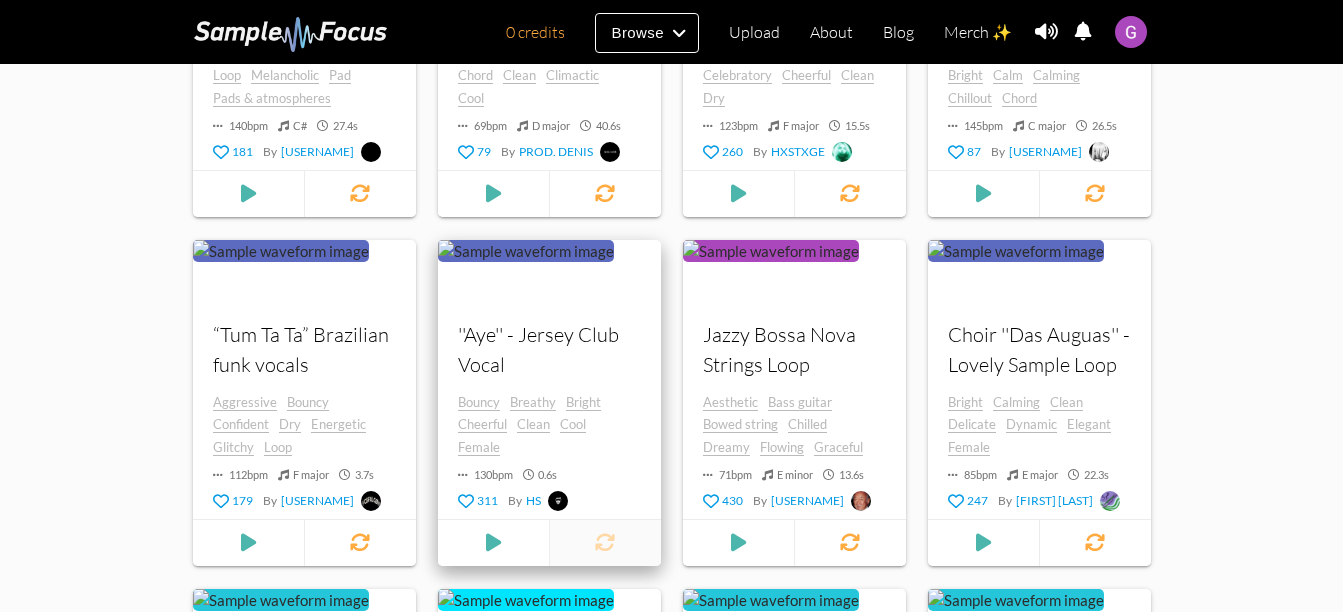 drag, startPoint x: 588, startPoint y: 561, endPoint x: 587, endPoint y: 551, distance: 10.049875 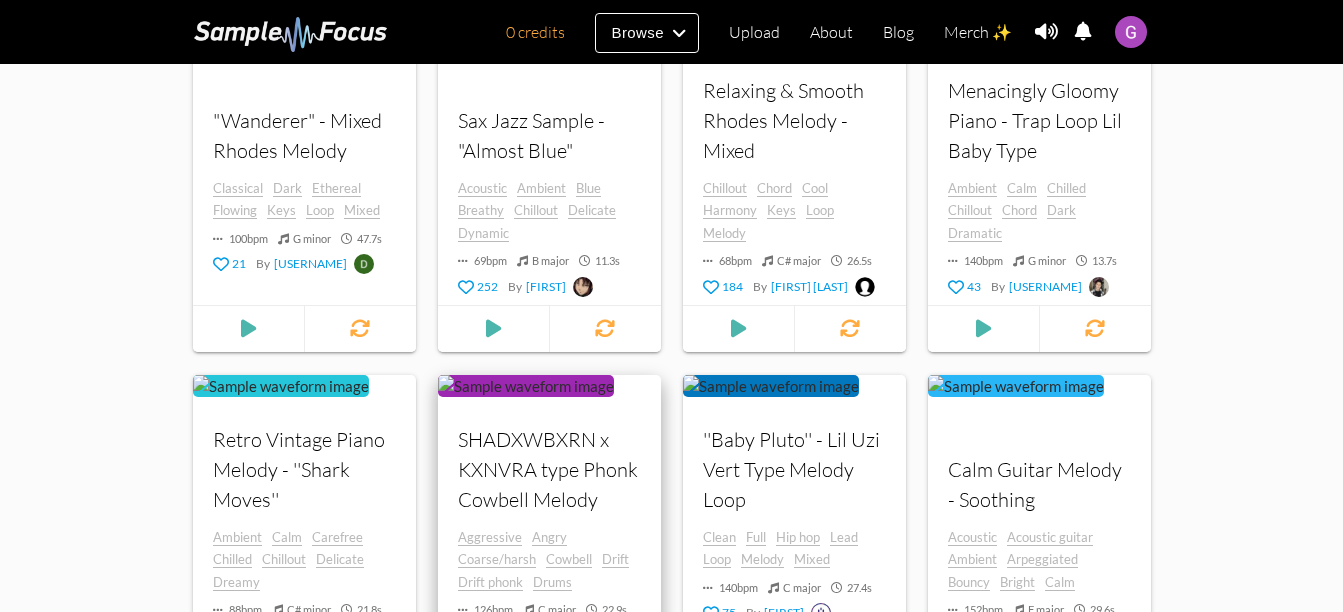 scroll, scrollTop: 4354, scrollLeft: 0, axis: vertical 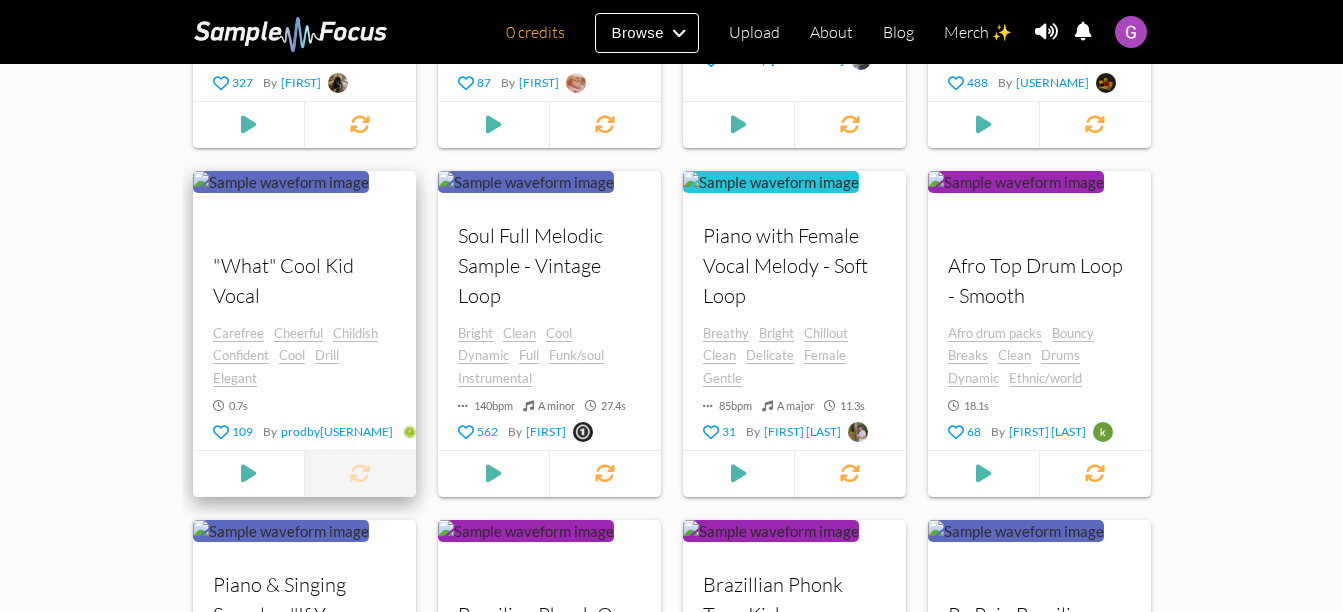 click at bounding box center (359, 473) 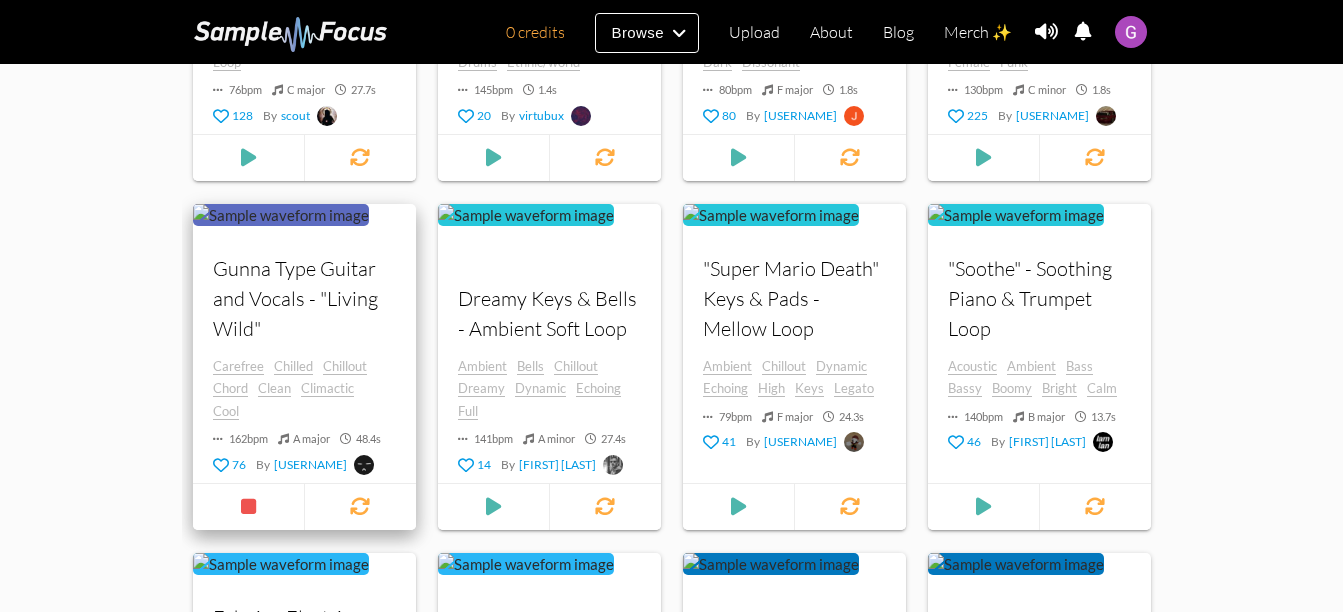 scroll, scrollTop: 5919, scrollLeft: 0, axis: vertical 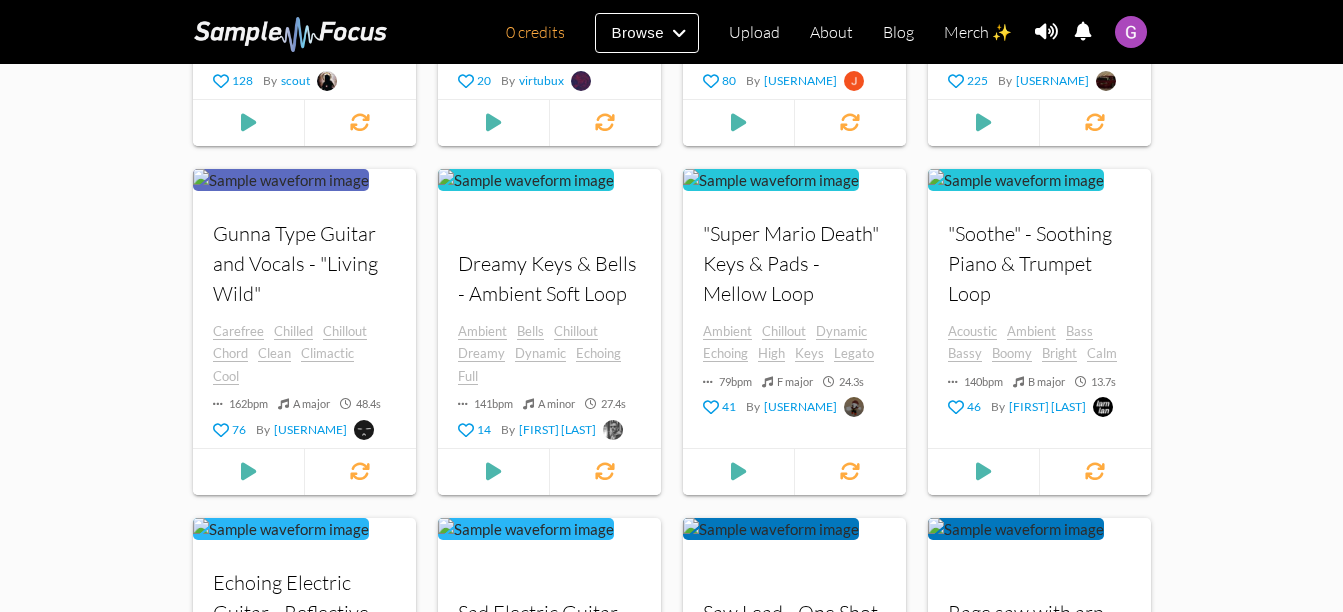 click on "By [FIRST] [LAST] By [FIRST] [LAST] By [ID]" at bounding box center [671, -2142] 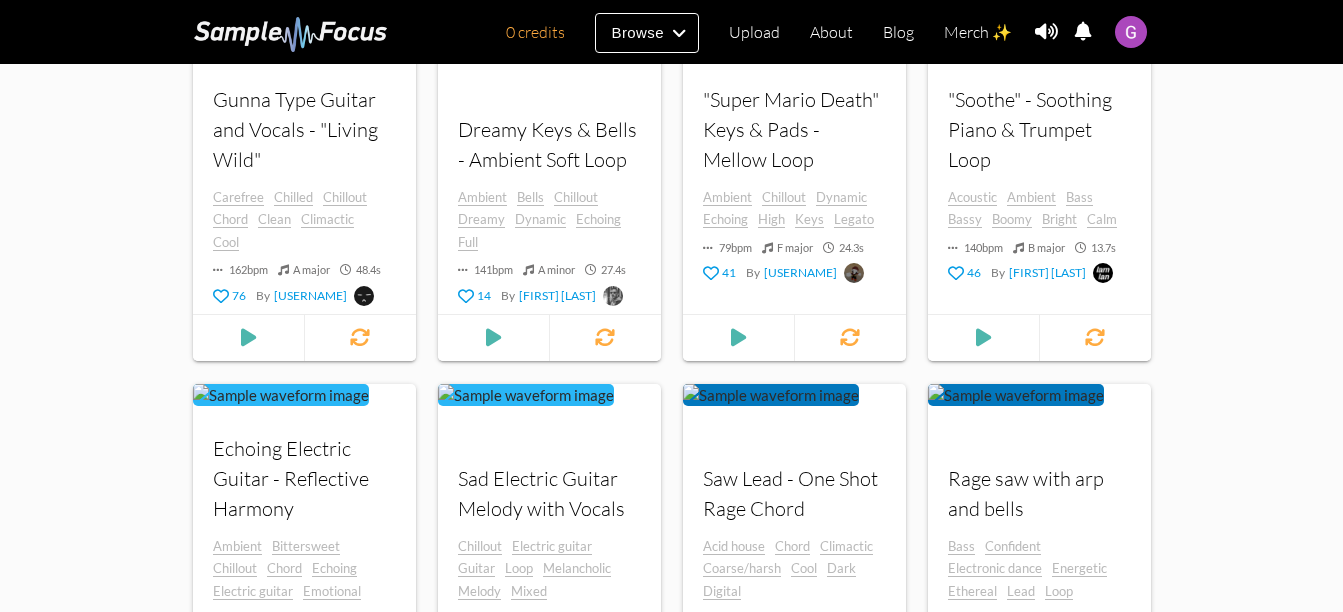 scroll, scrollTop: 6219, scrollLeft: 0, axis: vertical 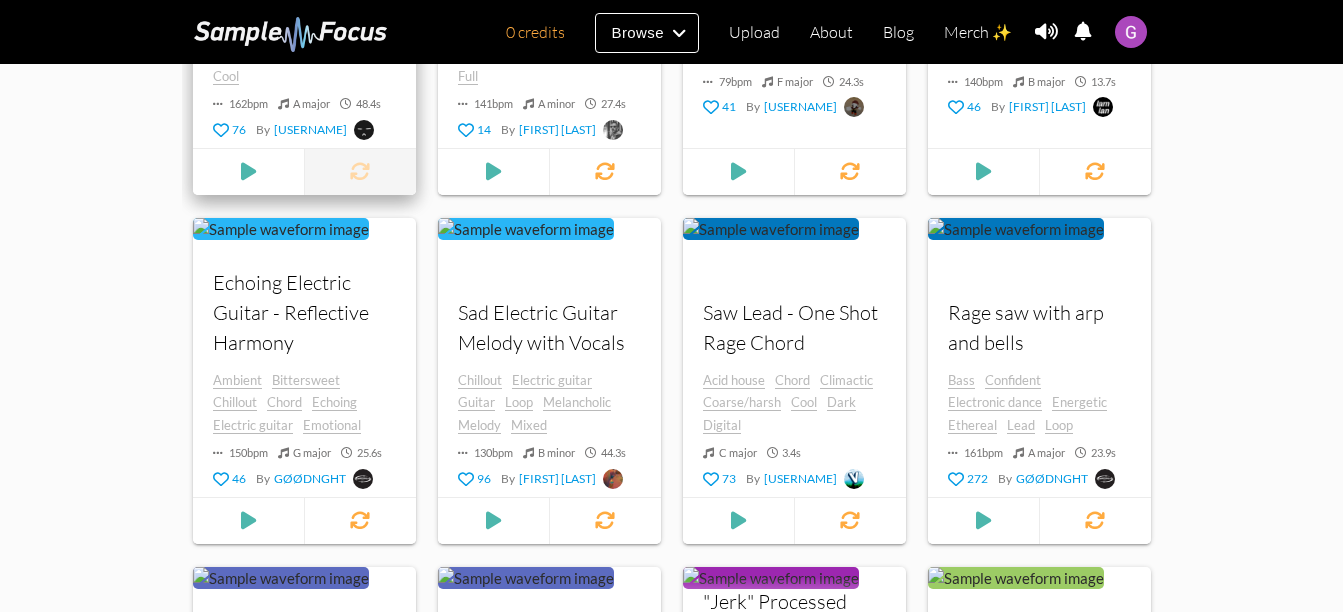 click at bounding box center [359, 171] 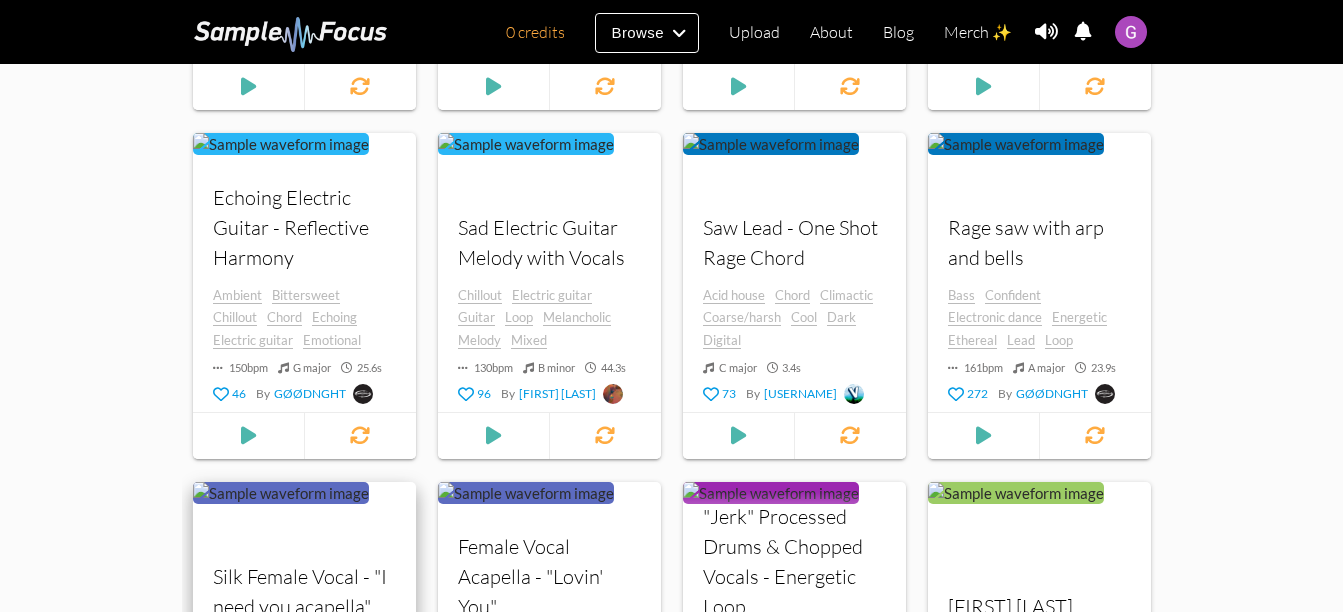 scroll, scrollTop: 6519, scrollLeft: 0, axis: vertical 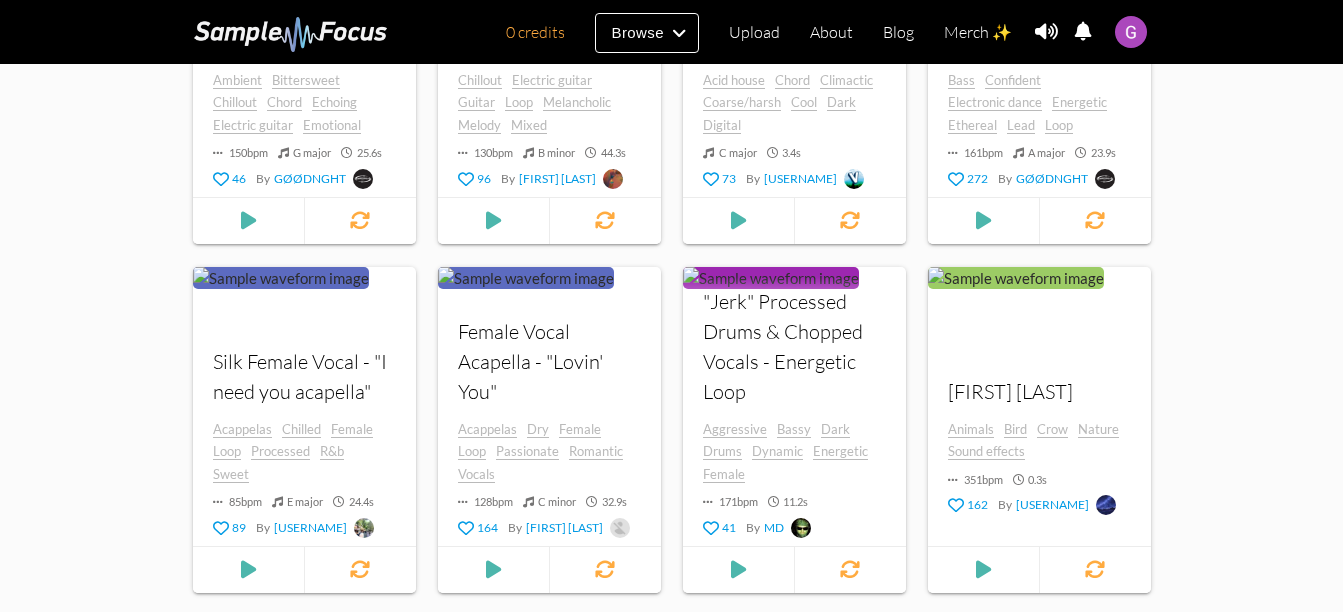 click on "By [FIRST] [LAST] By [FIRST] [LAST] By [ID]" at bounding box center (671, -2742) 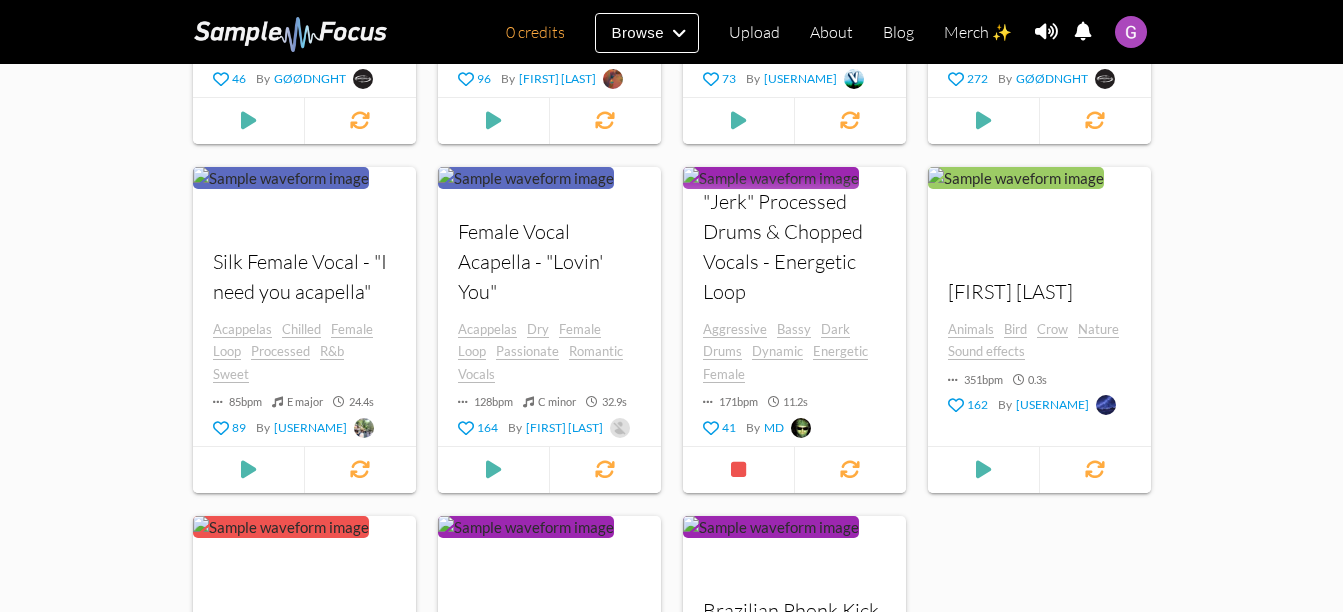 scroll, scrollTop: 6919, scrollLeft: 0, axis: vertical 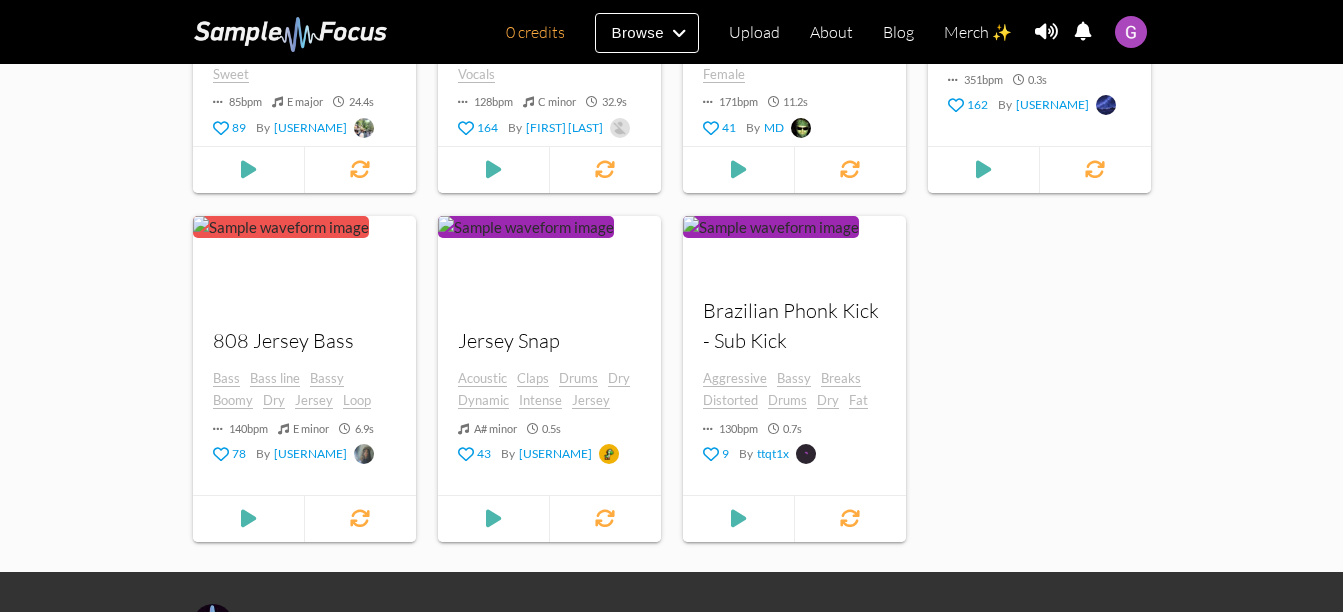 click at bounding box center [1131, 32] 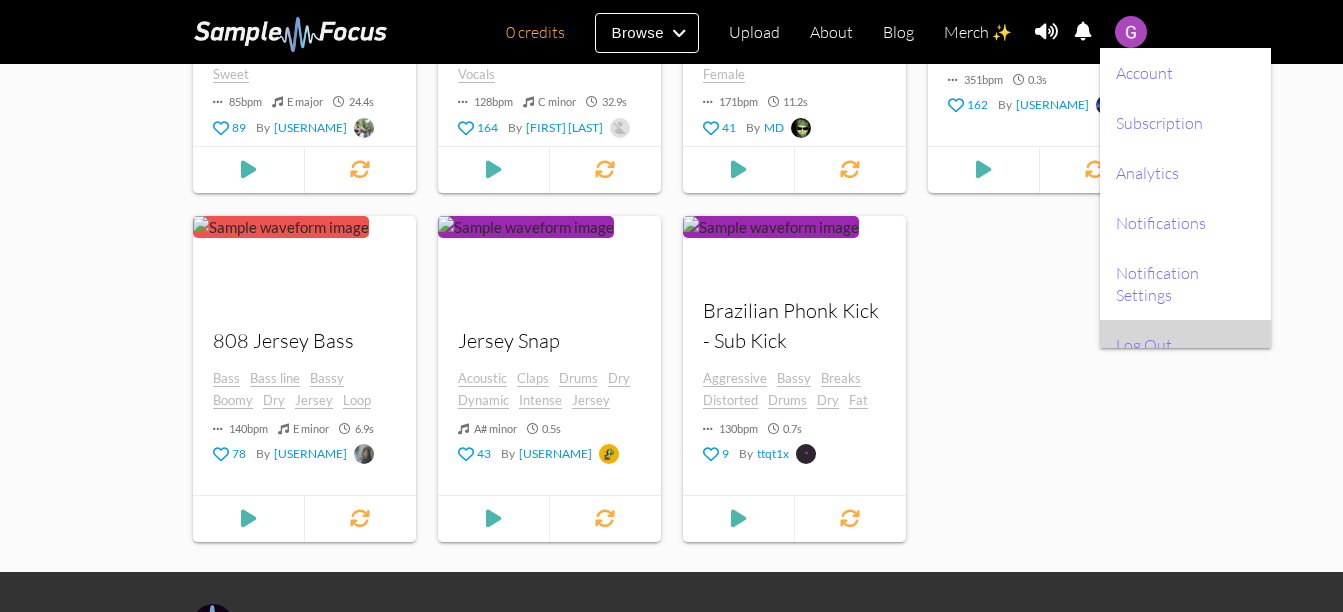 click on "Log Out" at bounding box center (1185, 345) 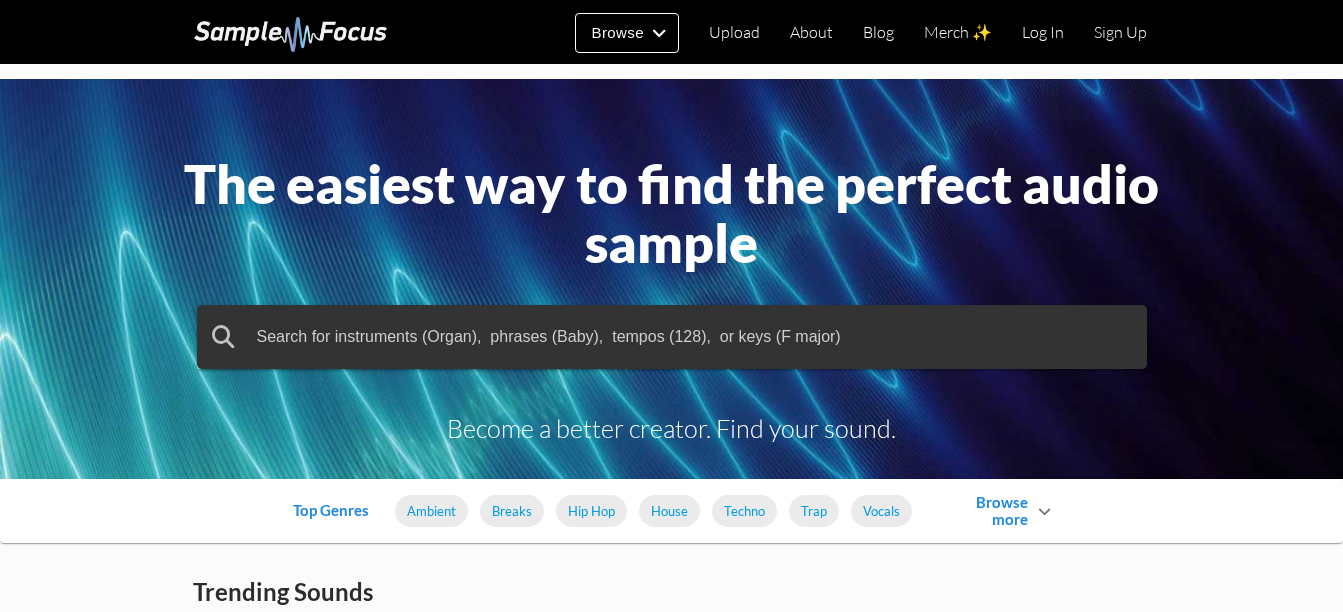 click on "Log In" at bounding box center (1043, 32) 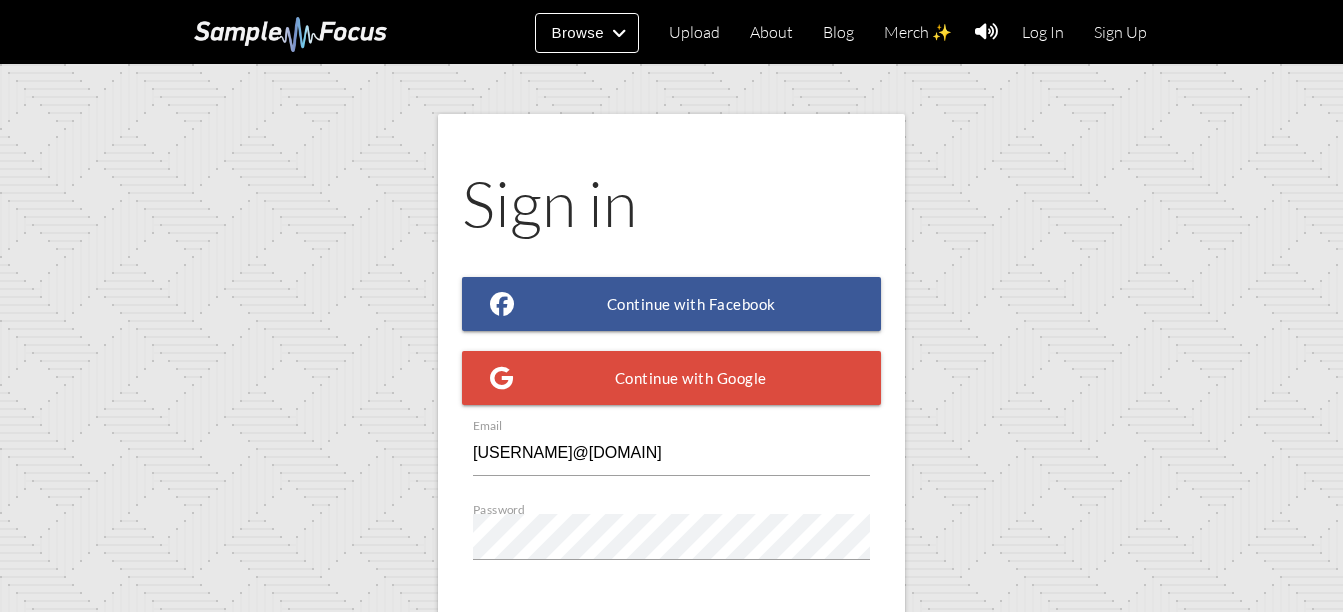 click on "bgio47103@gmail.com" at bounding box center [671, 453] 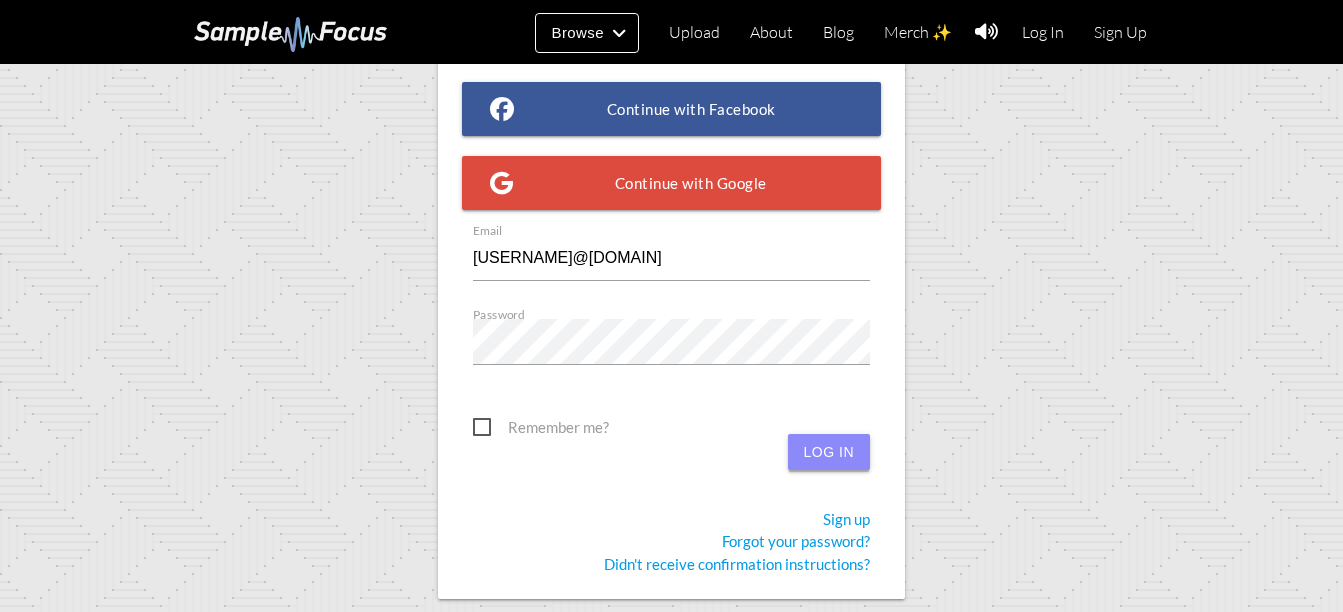 scroll, scrollTop: 197, scrollLeft: 0, axis: vertical 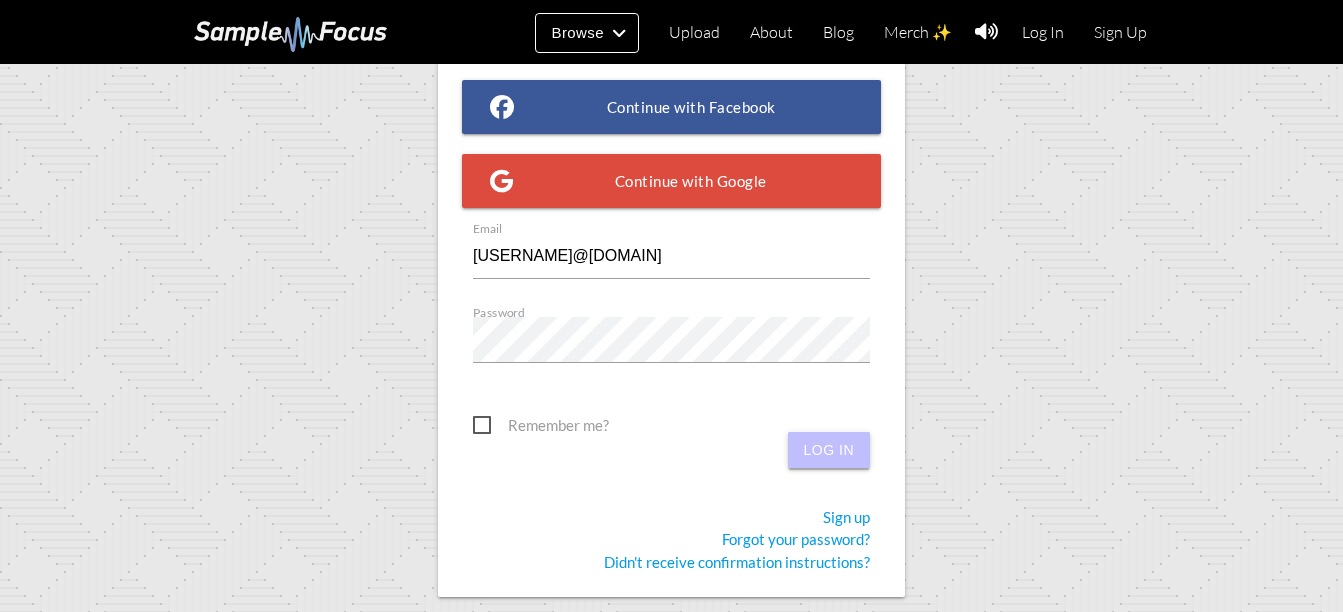 click on "Log in" at bounding box center (829, 450) 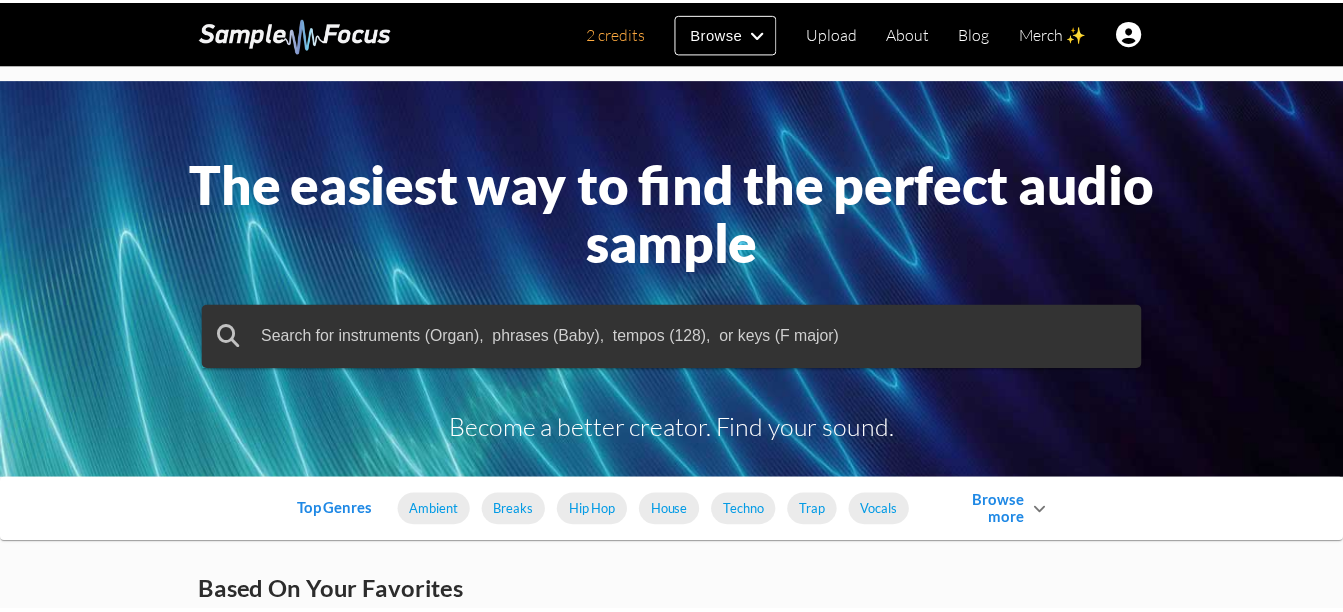 scroll, scrollTop: 0, scrollLeft: 0, axis: both 